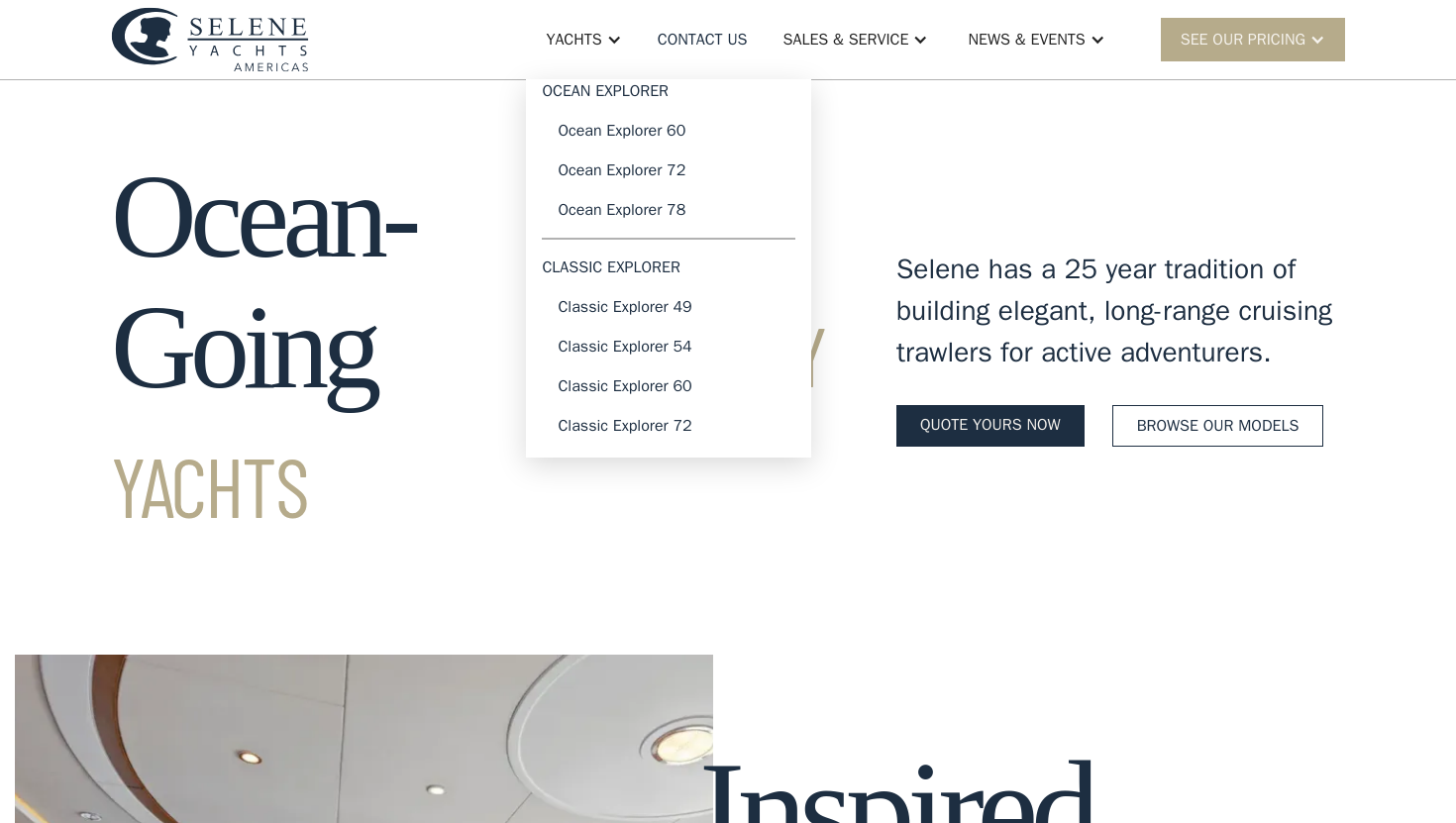 scroll, scrollTop: 0, scrollLeft: 0, axis: both 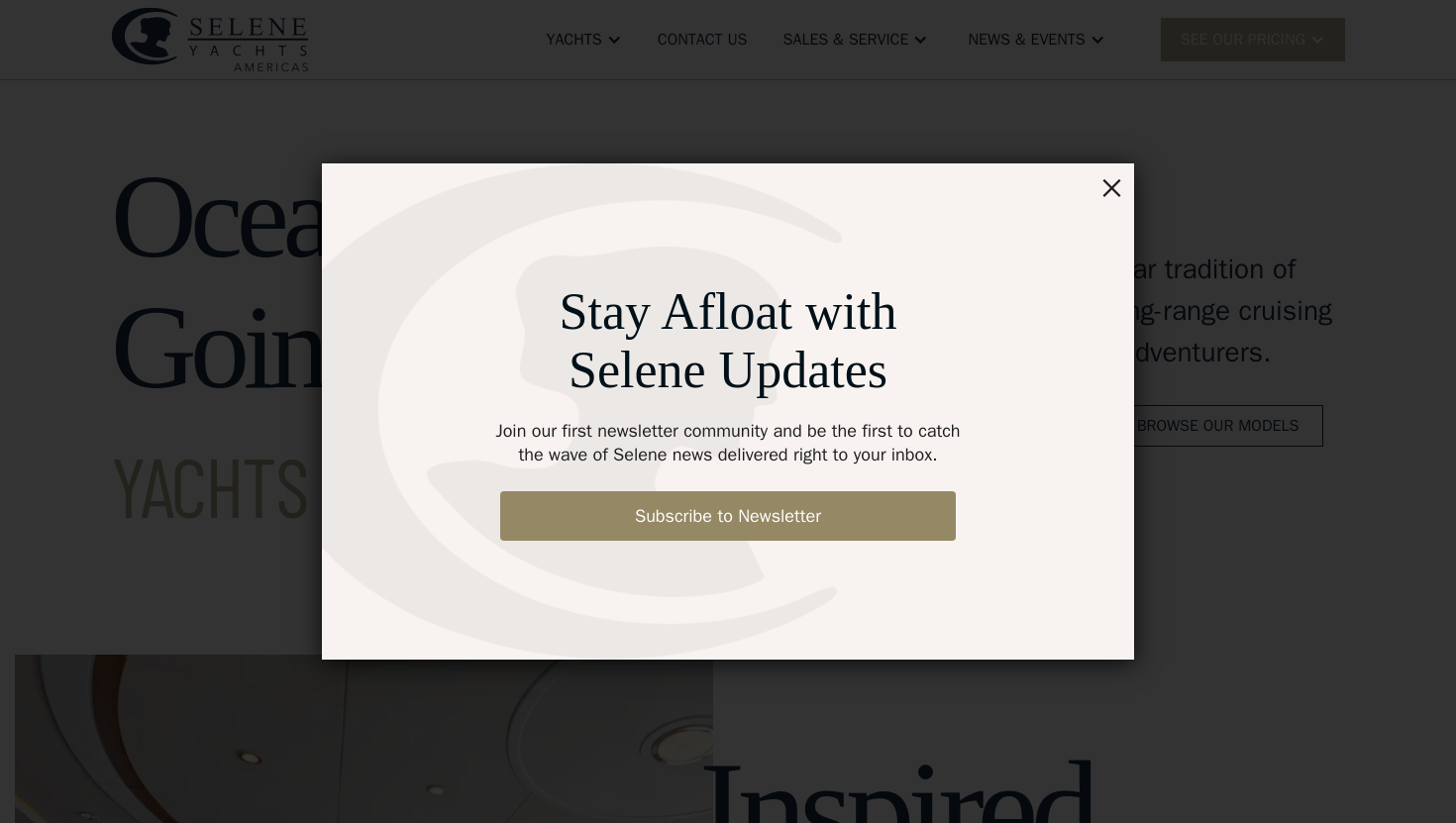 click on "×" at bounding box center (1111, 186) 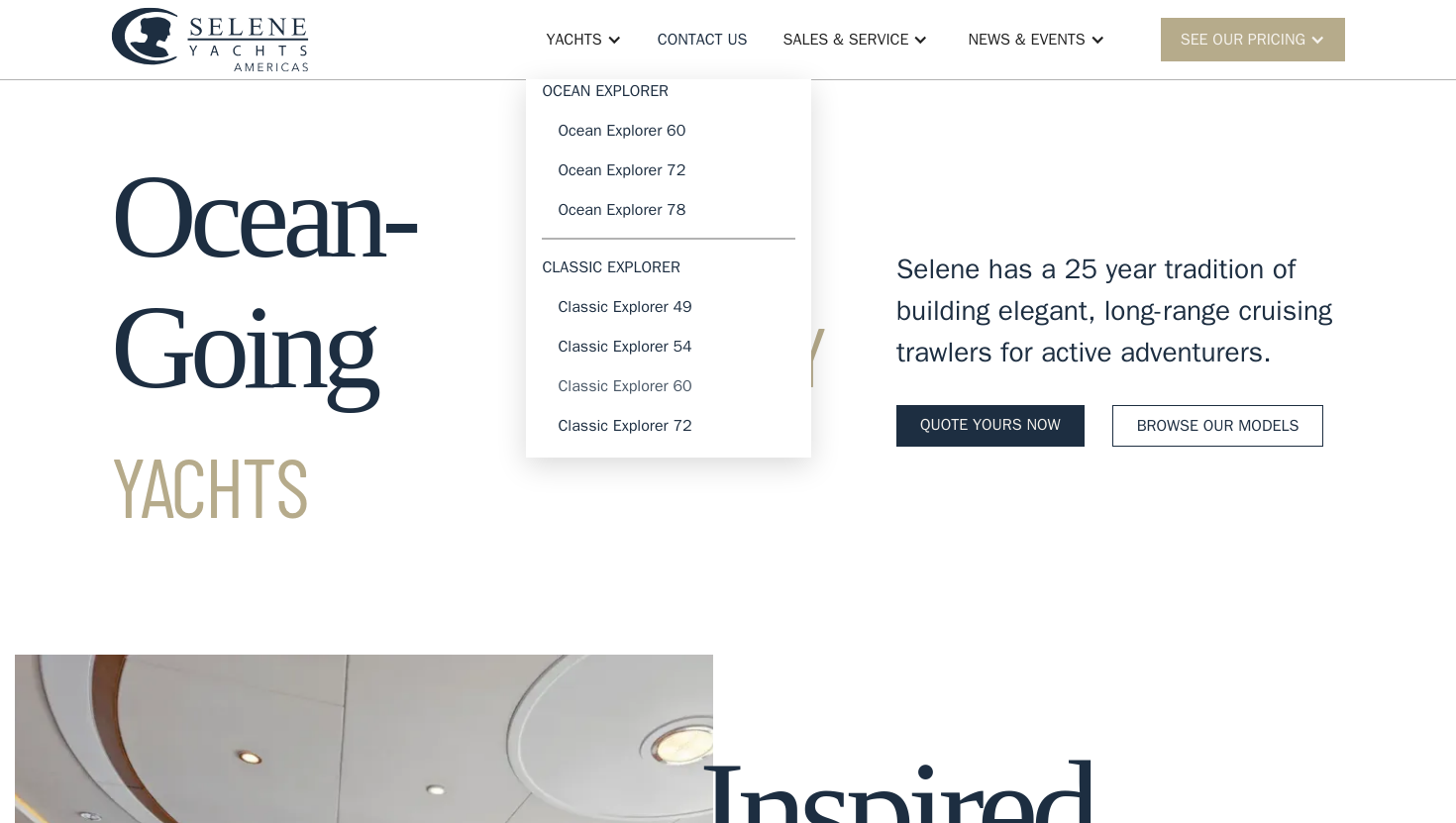 click on "Classic Explorer 60" at bounding box center [669, 386] 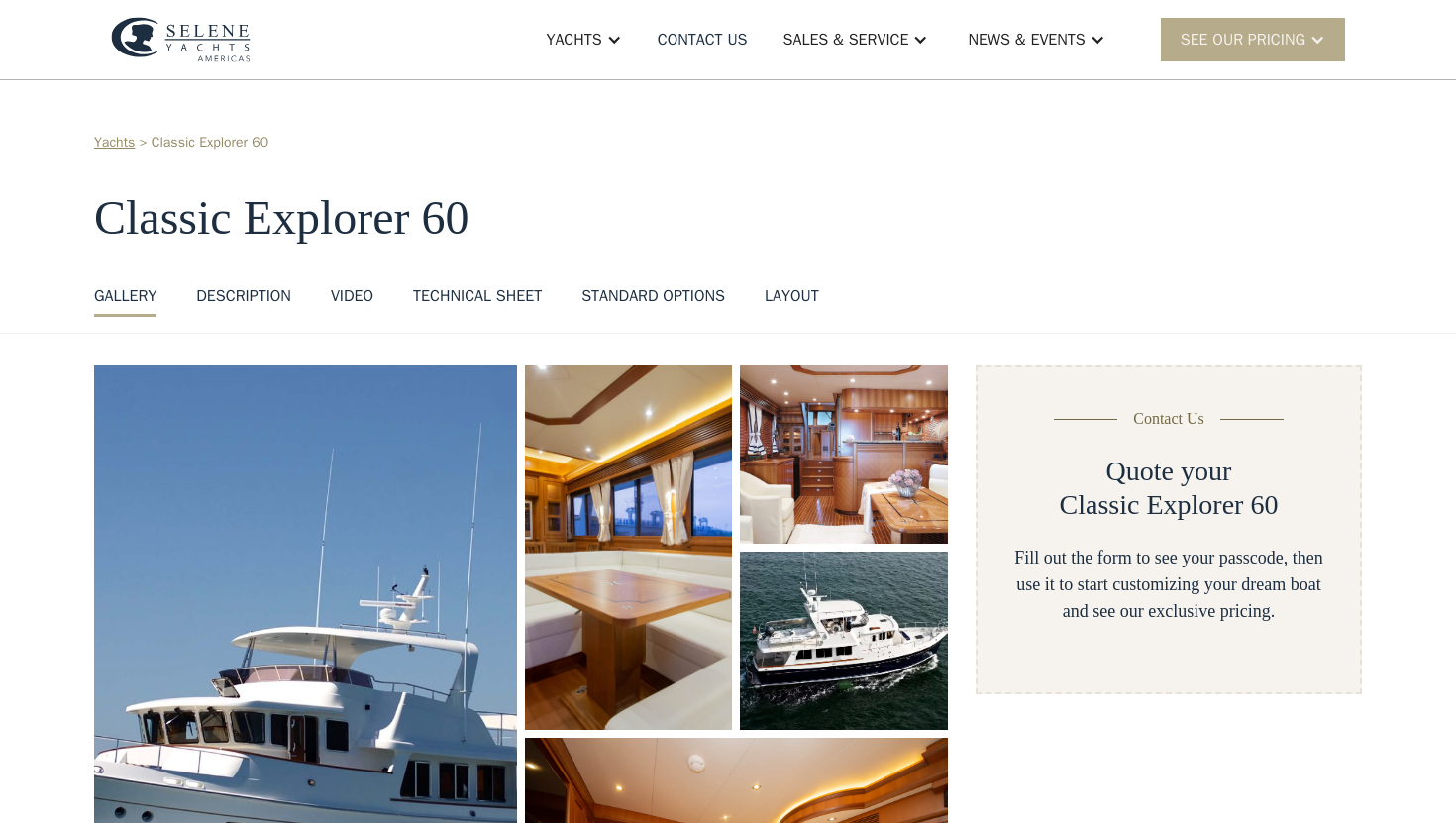 scroll, scrollTop: 0, scrollLeft: 0, axis: both 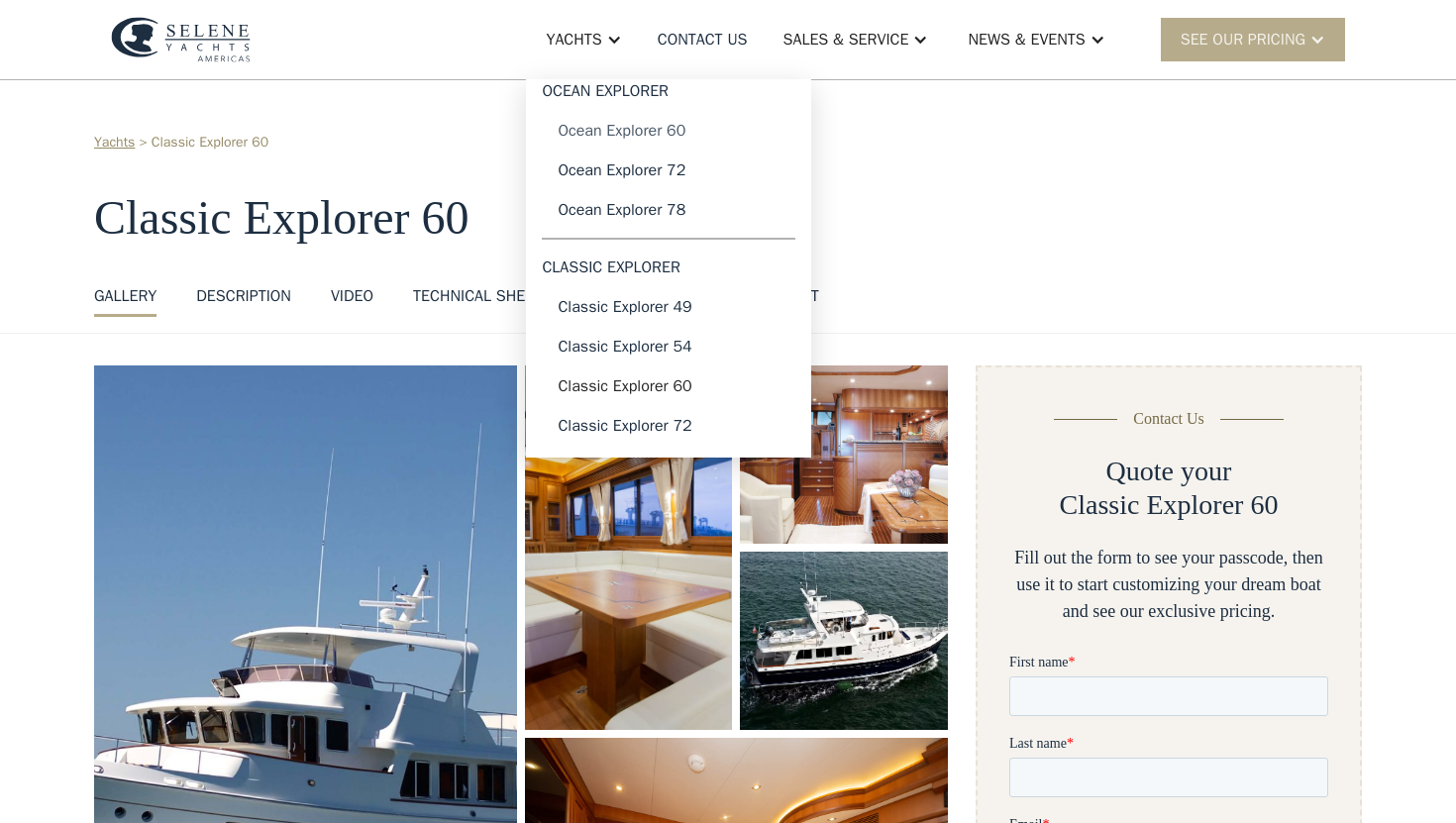 click on "Ocean Explorer 60" at bounding box center [669, 131] 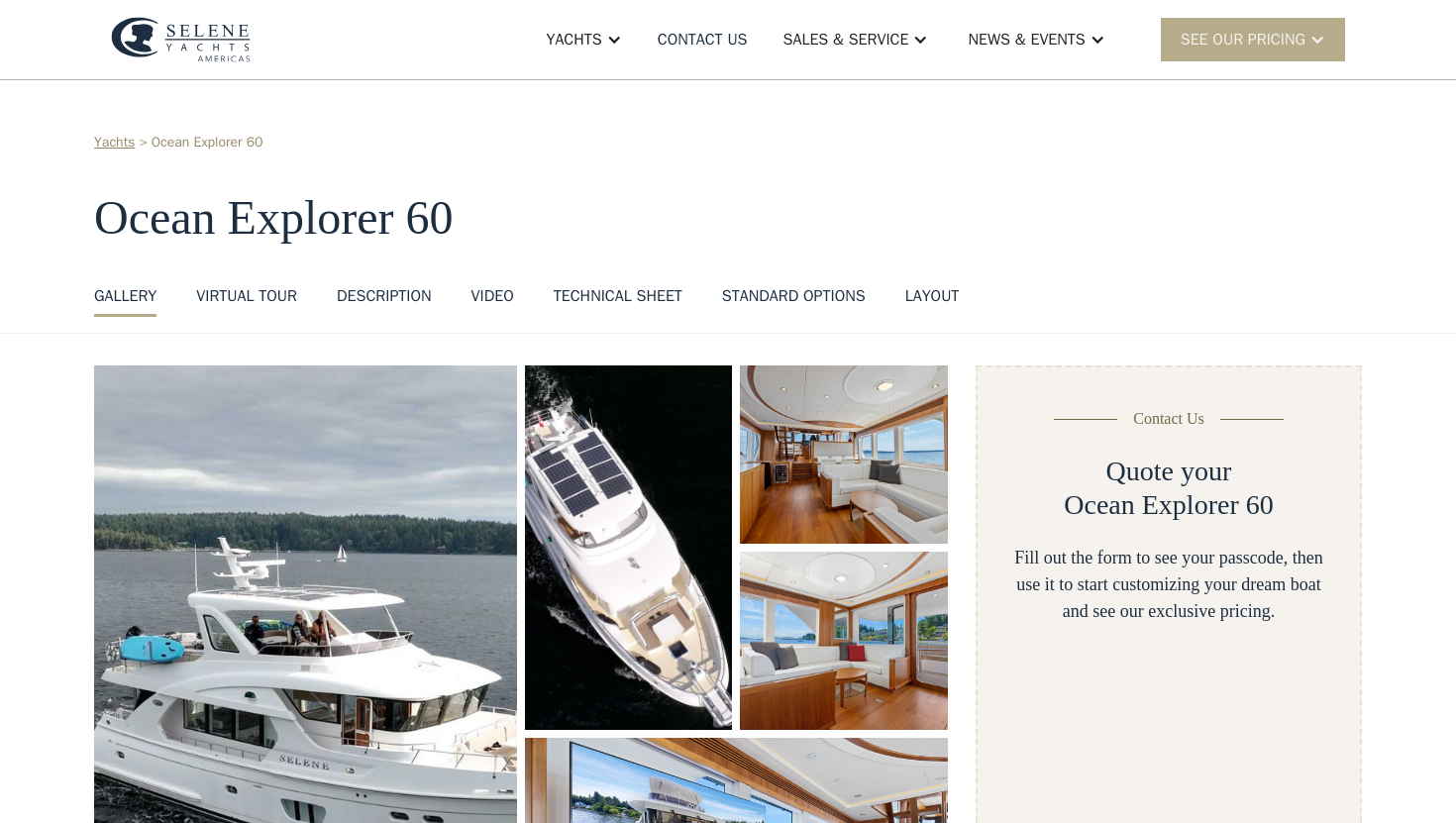 scroll, scrollTop: 0, scrollLeft: 0, axis: both 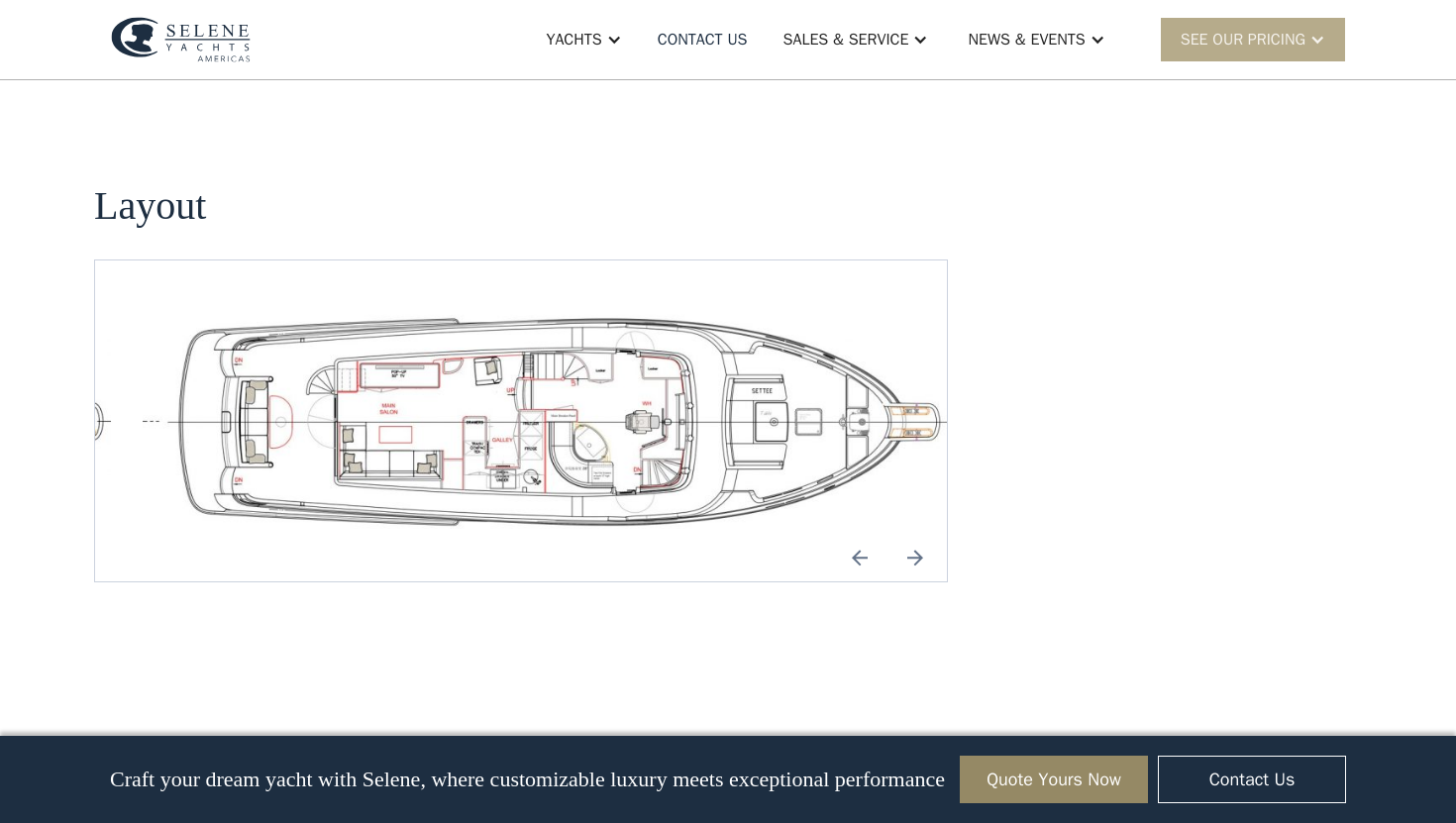 click at bounding box center [915, 558] 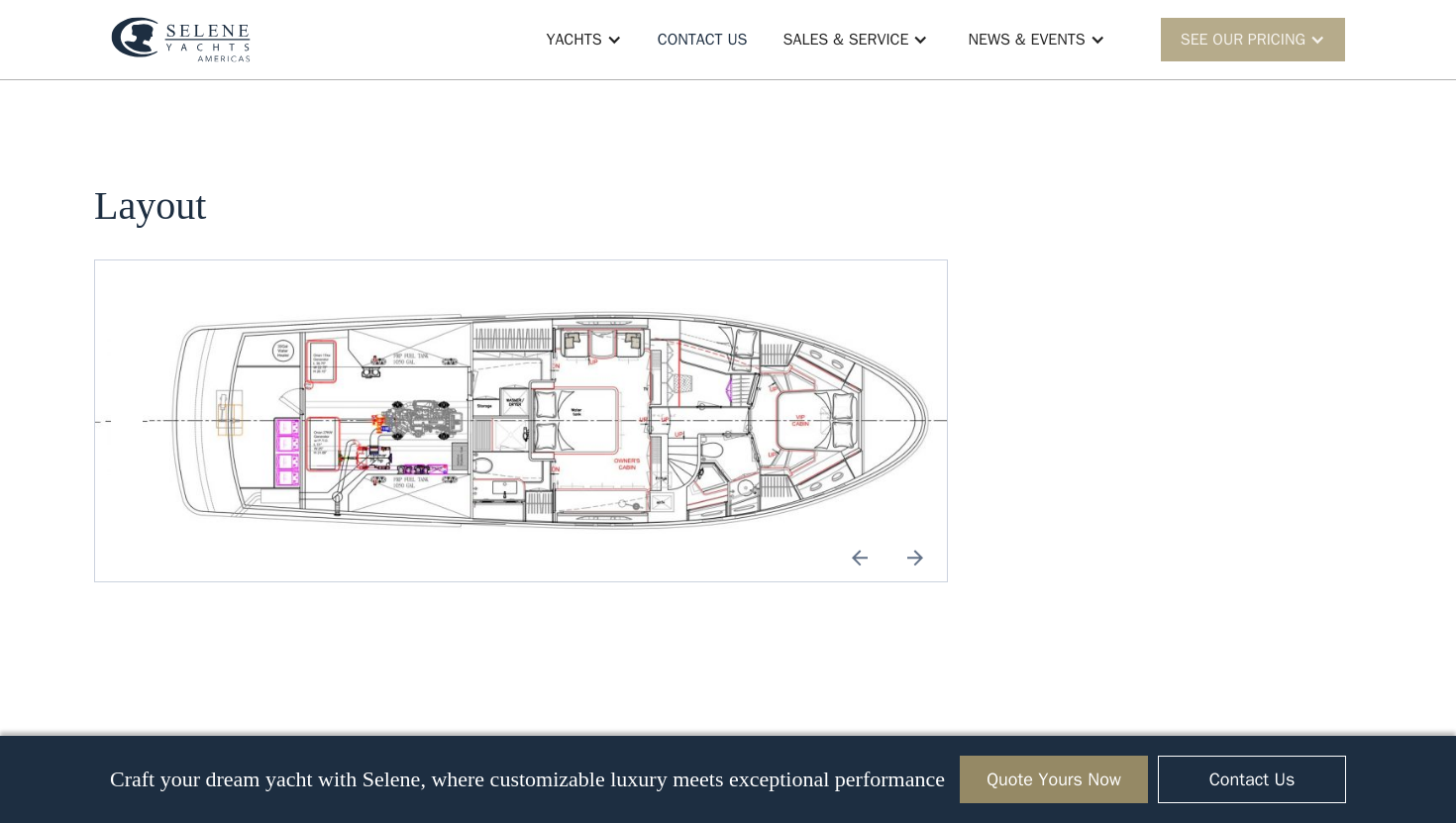 click at bounding box center (860, 558) 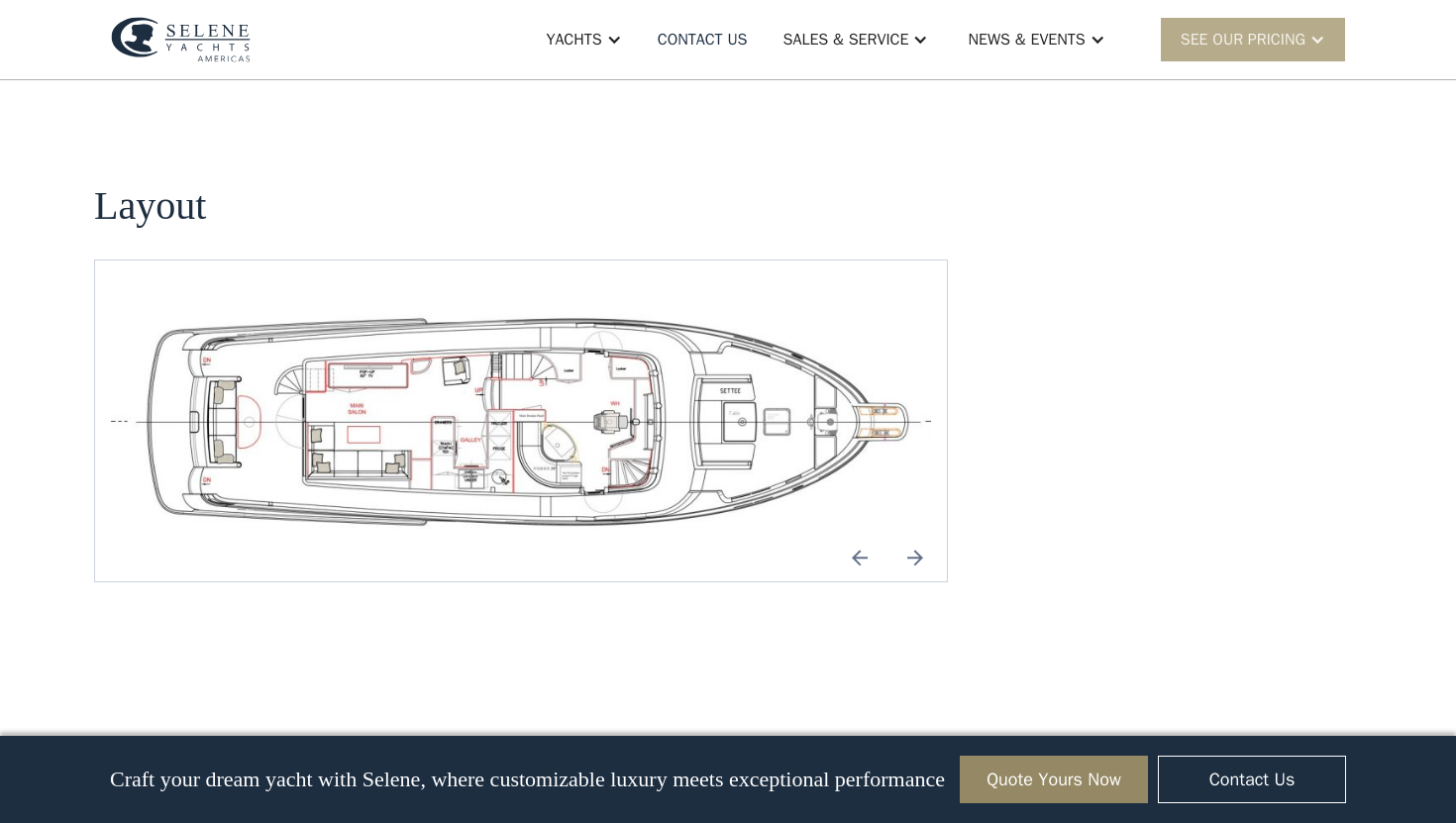 click at bounding box center [915, 558] 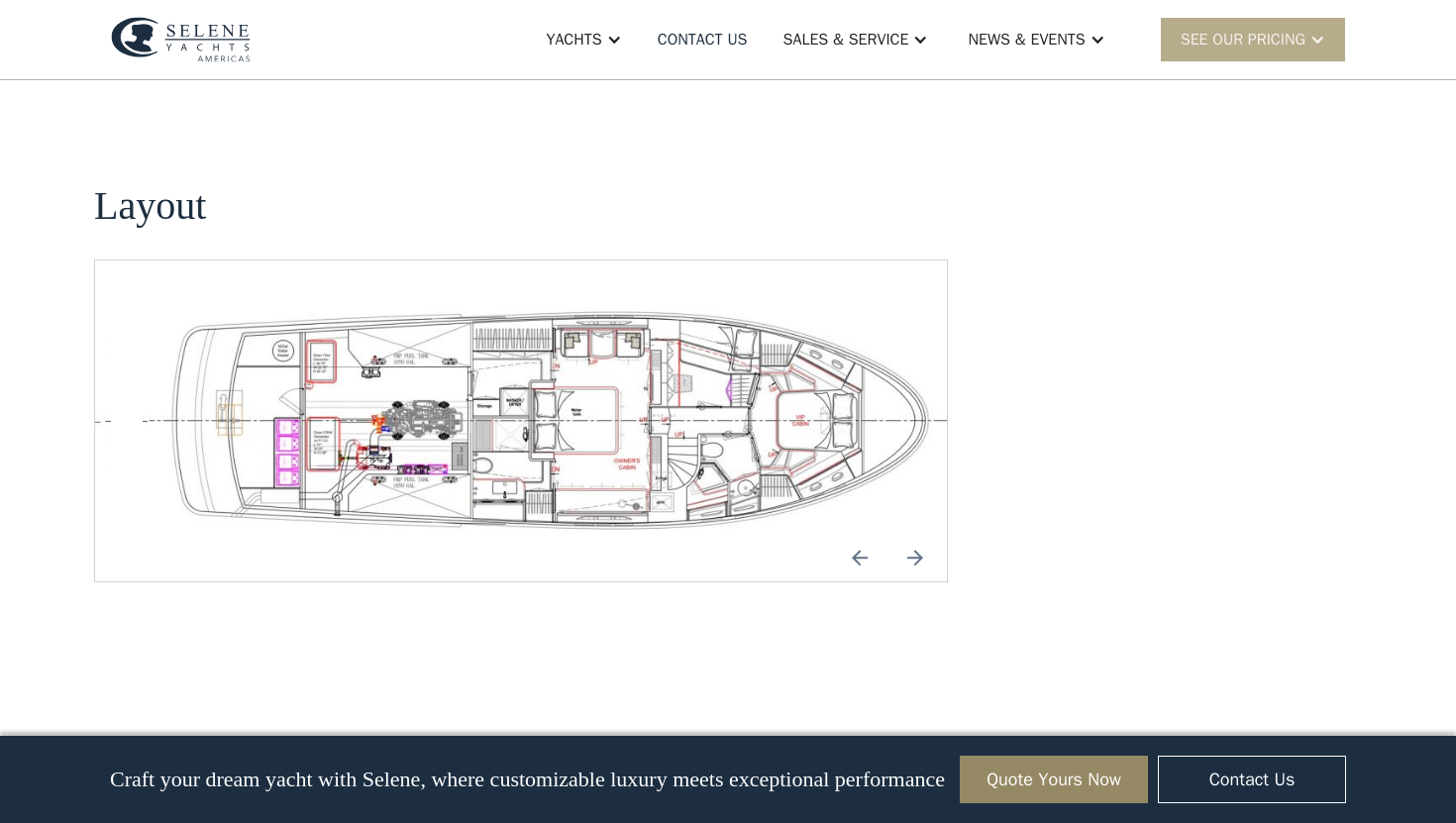 click at bounding box center [915, 558] 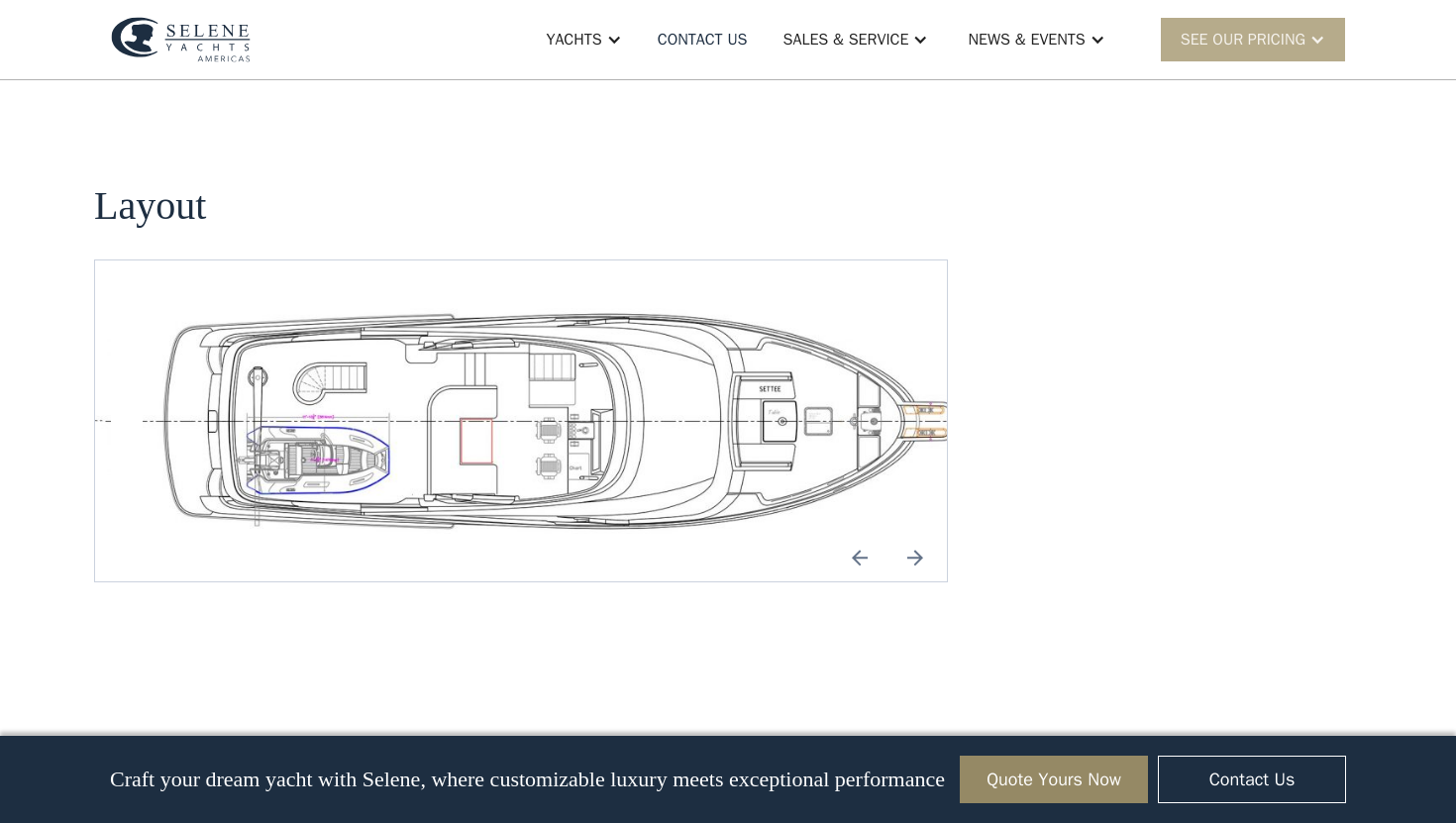 click at bounding box center (915, 558) 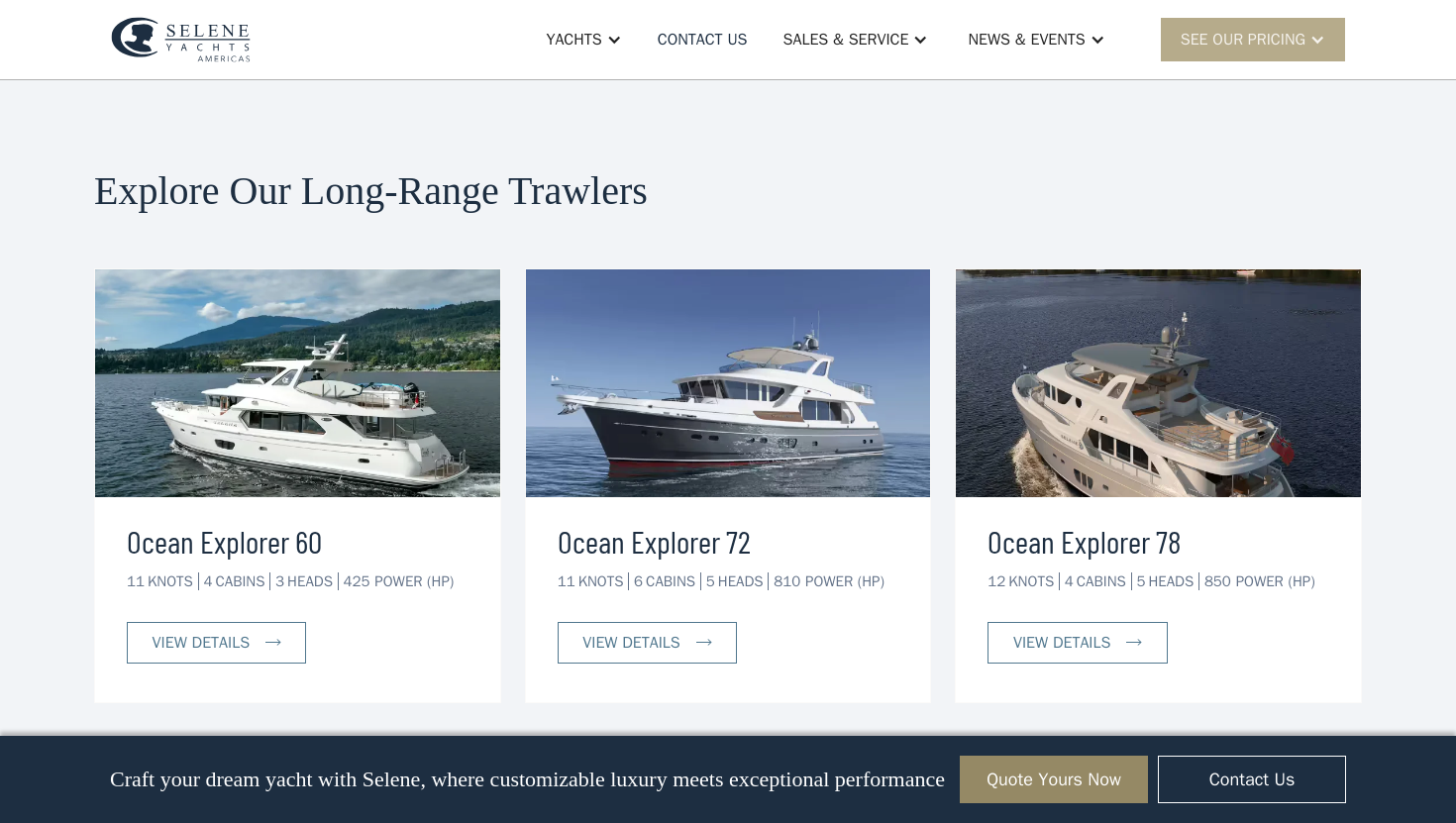 scroll, scrollTop: 4580, scrollLeft: 0, axis: vertical 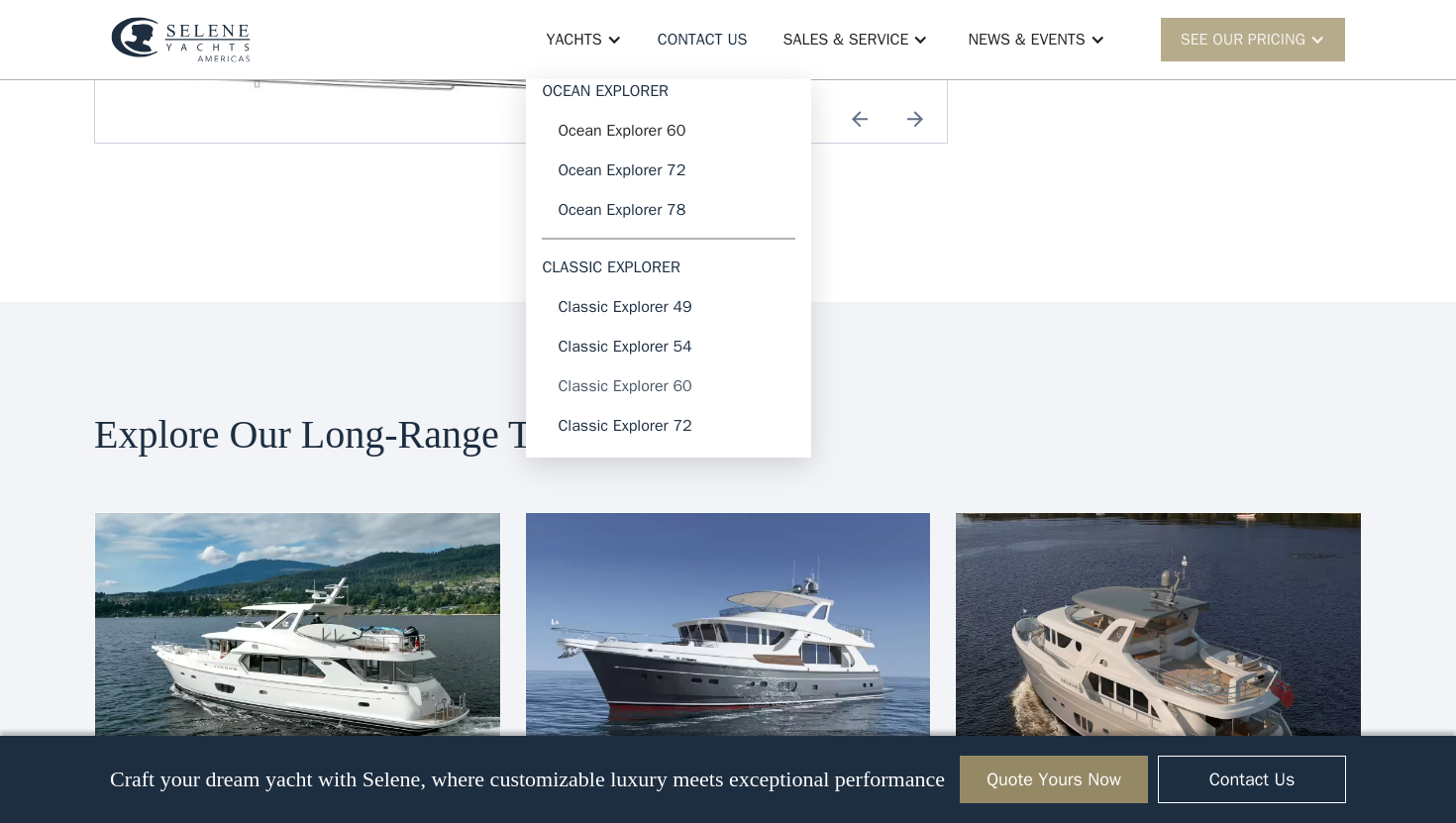 click on "Classic Explorer 60" at bounding box center [669, 386] 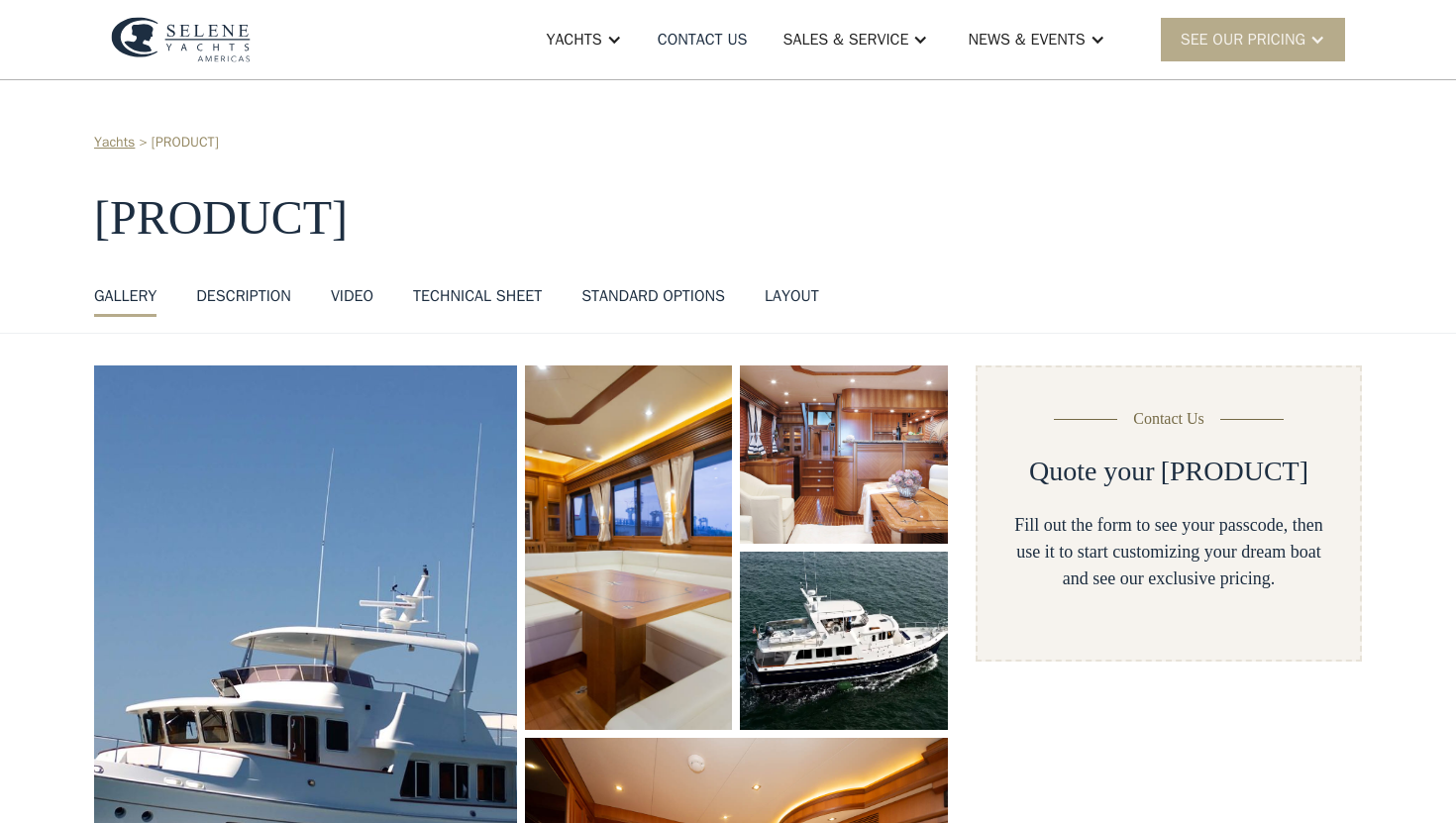 scroll, scrollTop: 0, scrollLeft: 0, axis: both 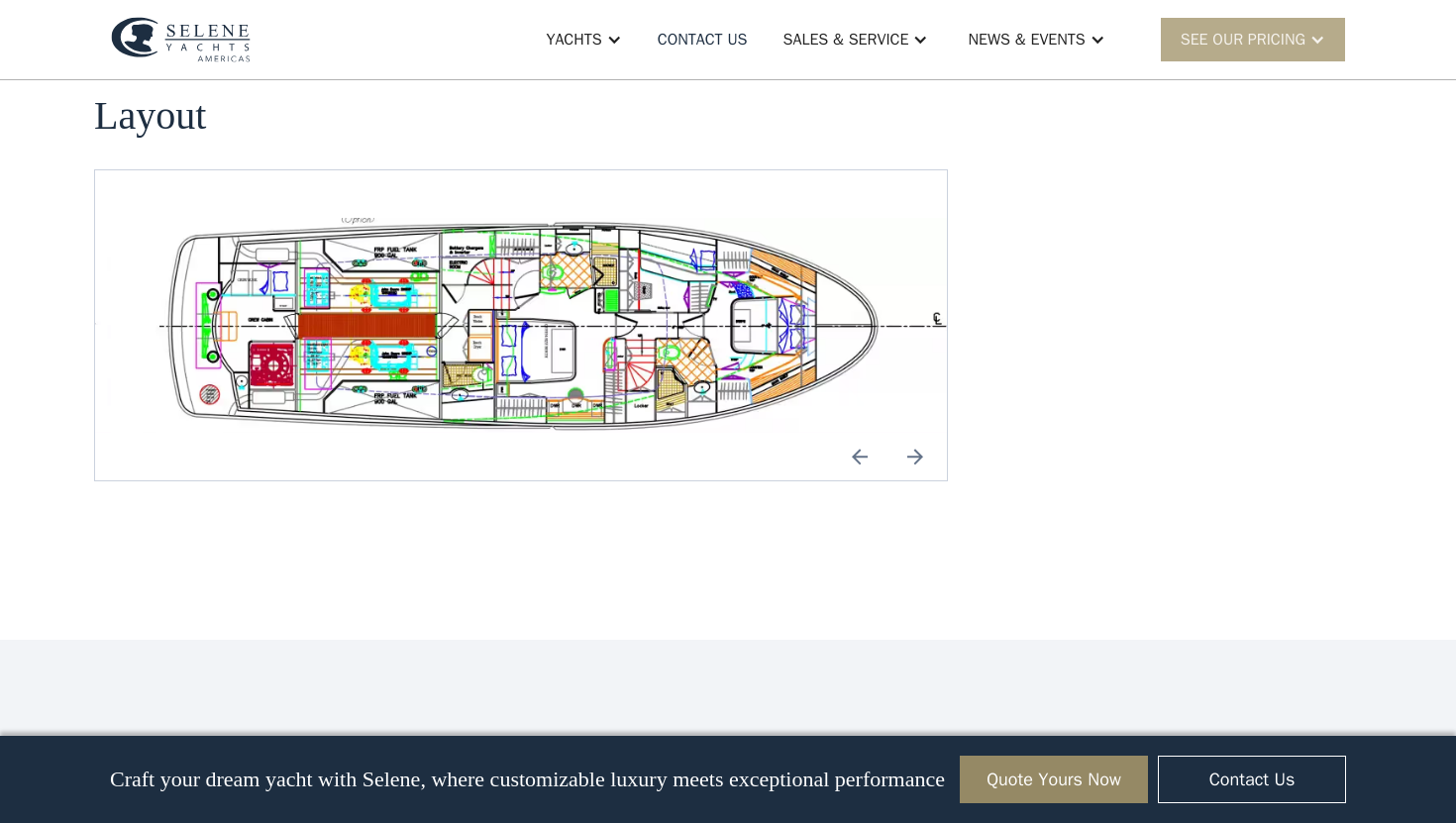 click at bounding box center [915, 457] 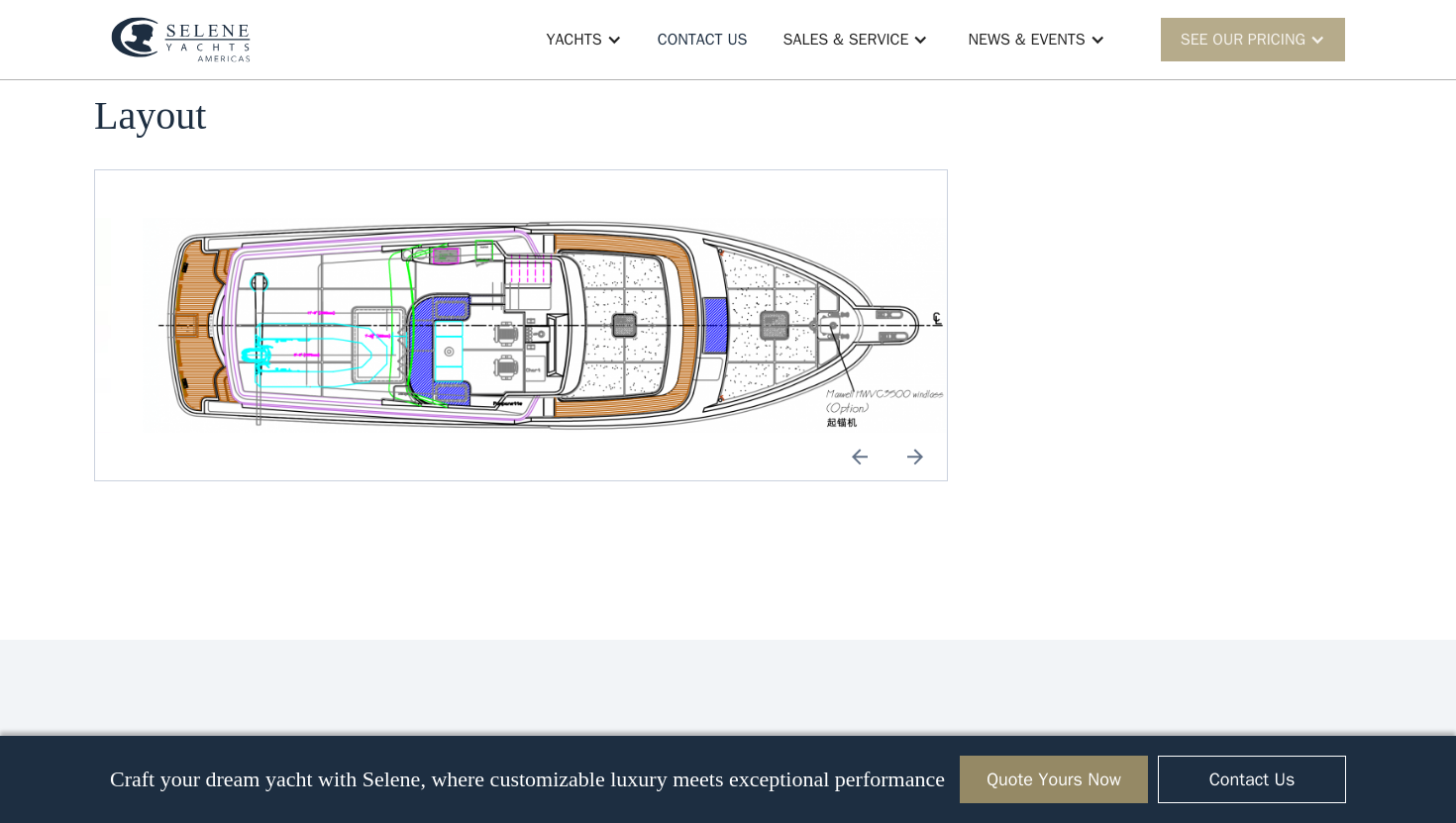 click at bounding box center (915, 457) 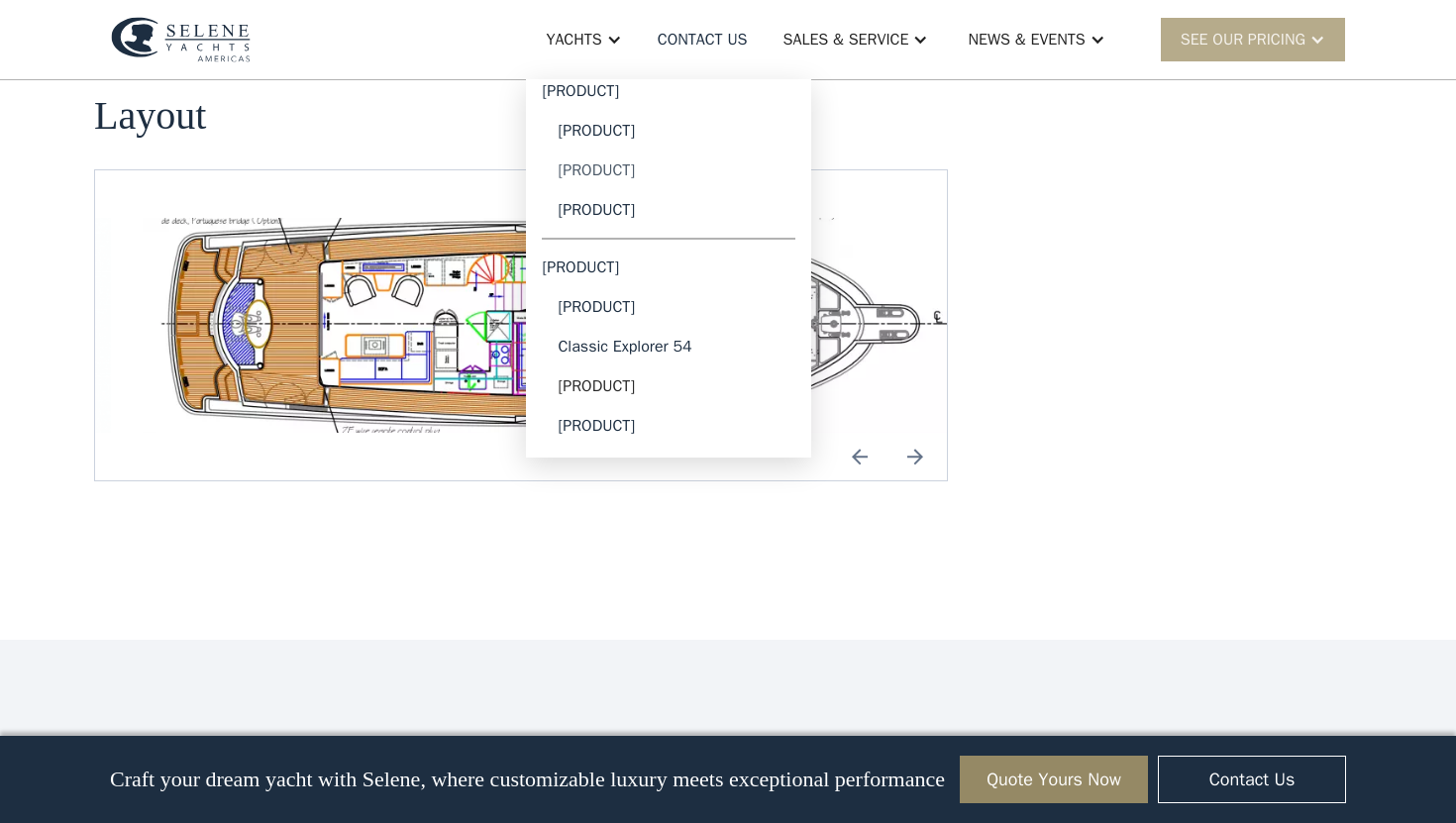 click on "Ocean Explorer 72" at bounding box center [669, 170] 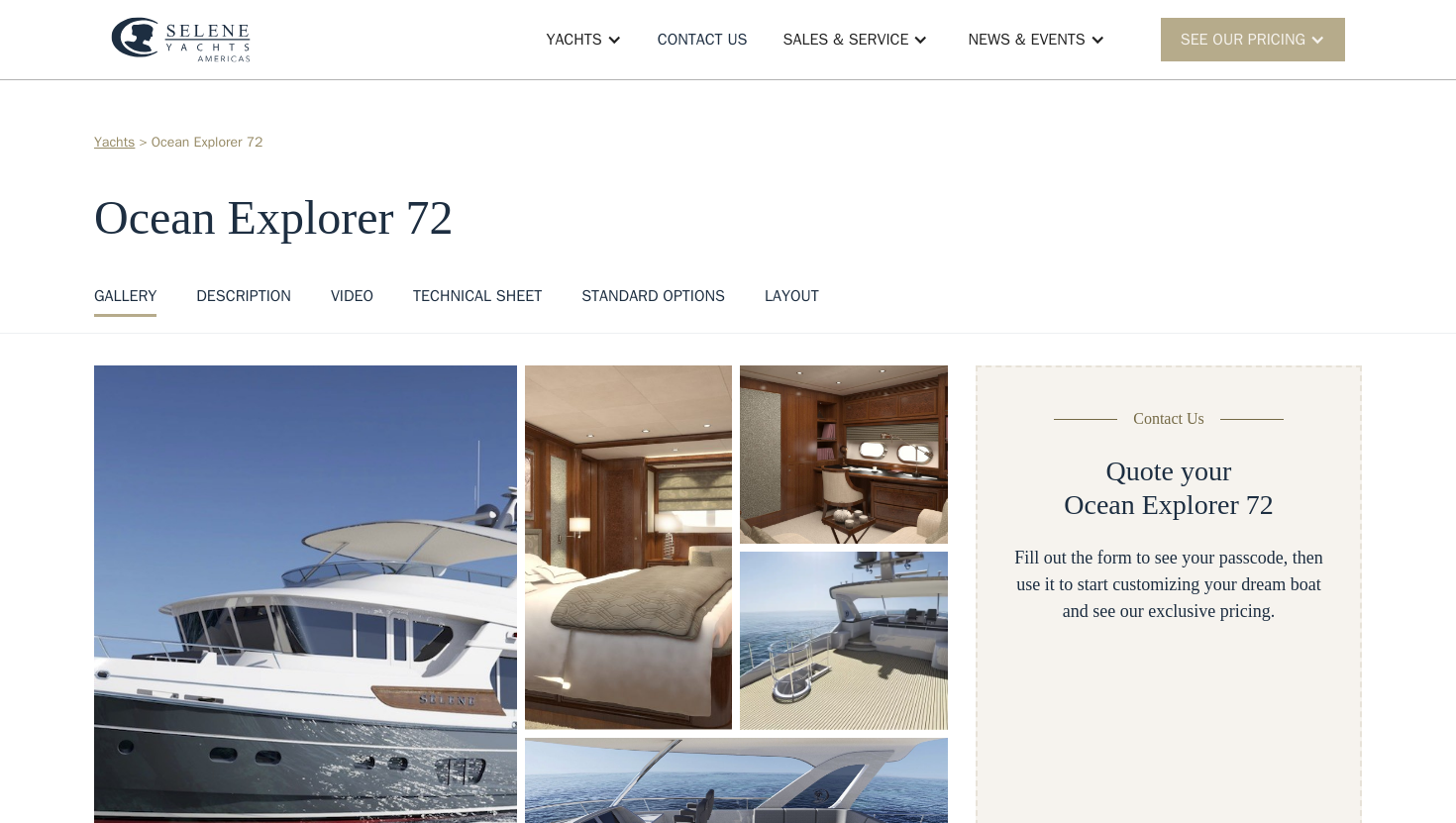 scroll, scrollTop: 0, scrollLeft: 0, axis: both 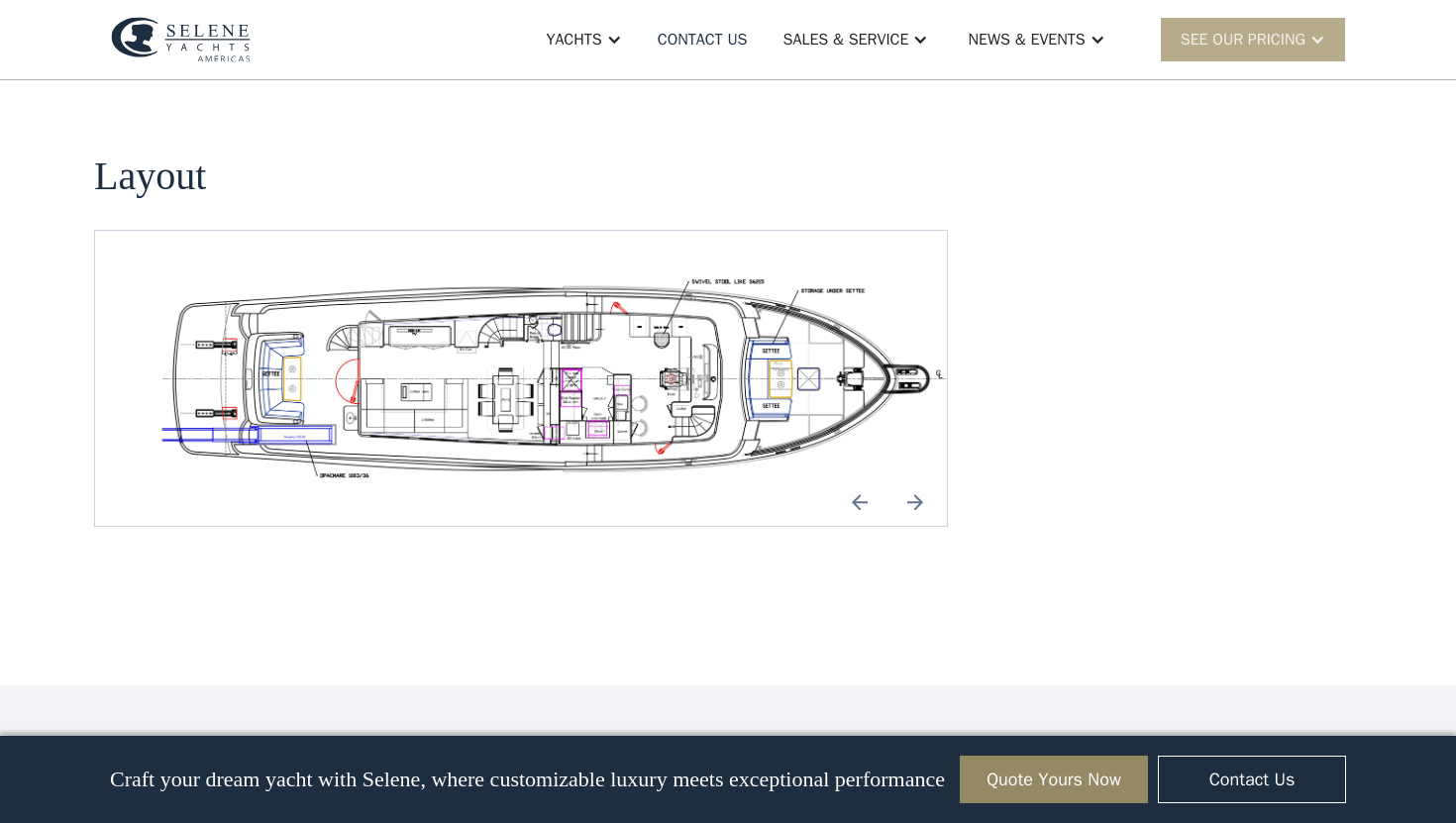 click at bounding box center [915, 502] 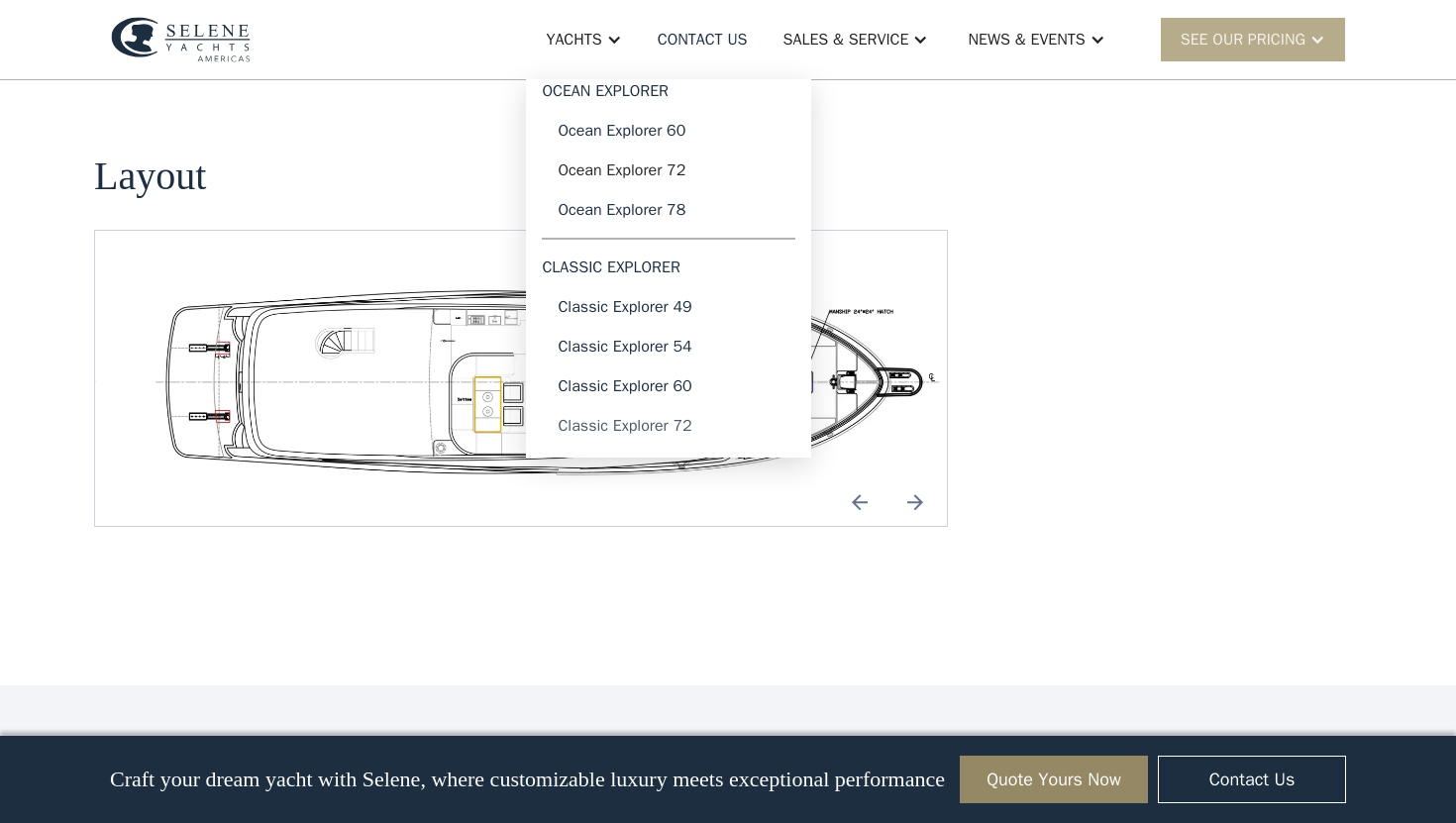 click on "Classic Explorer 72" at bounding box center (669, 426) 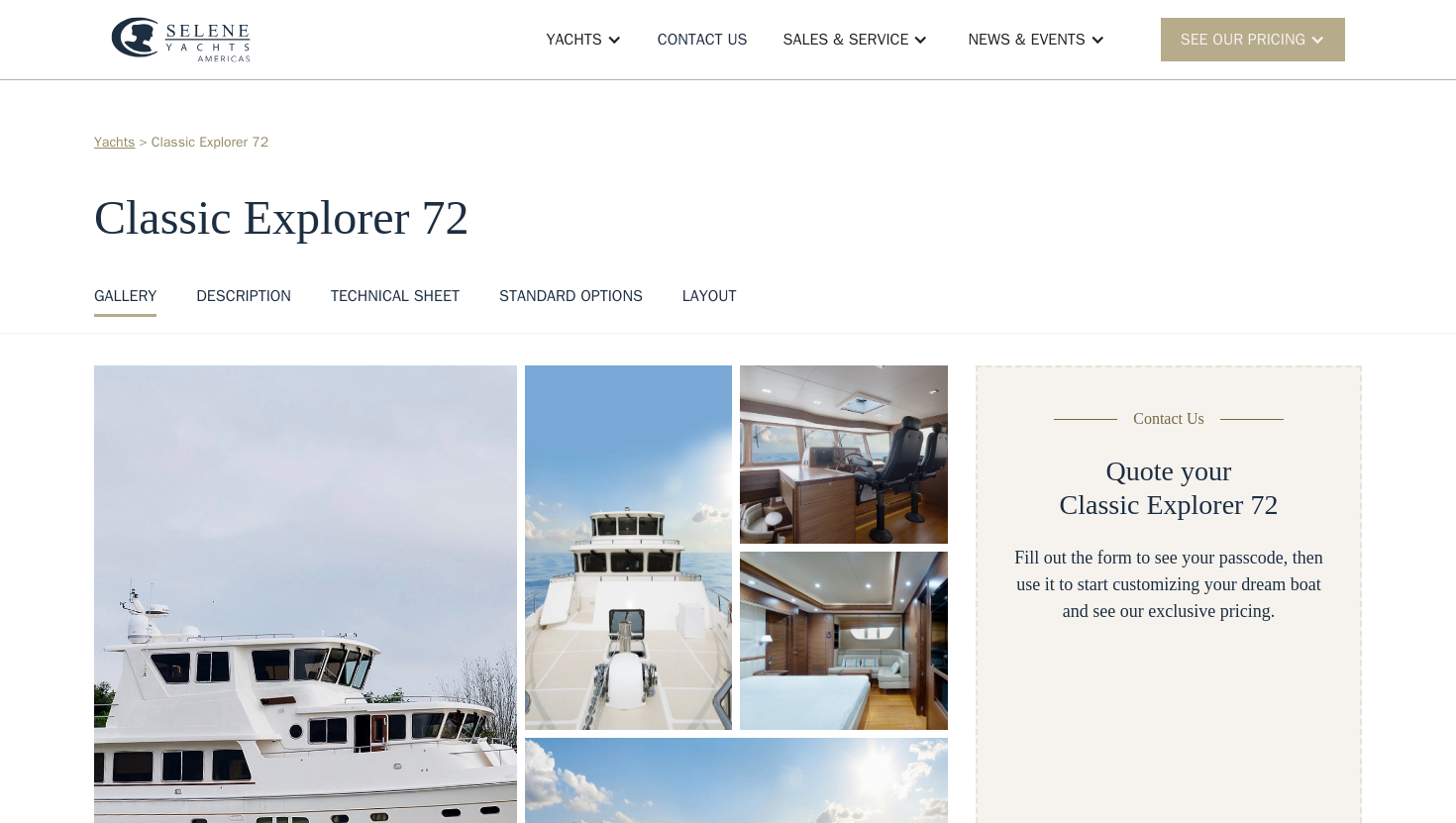 scroll, scrollTop: 0, scrollLeft: 0, axis: both 